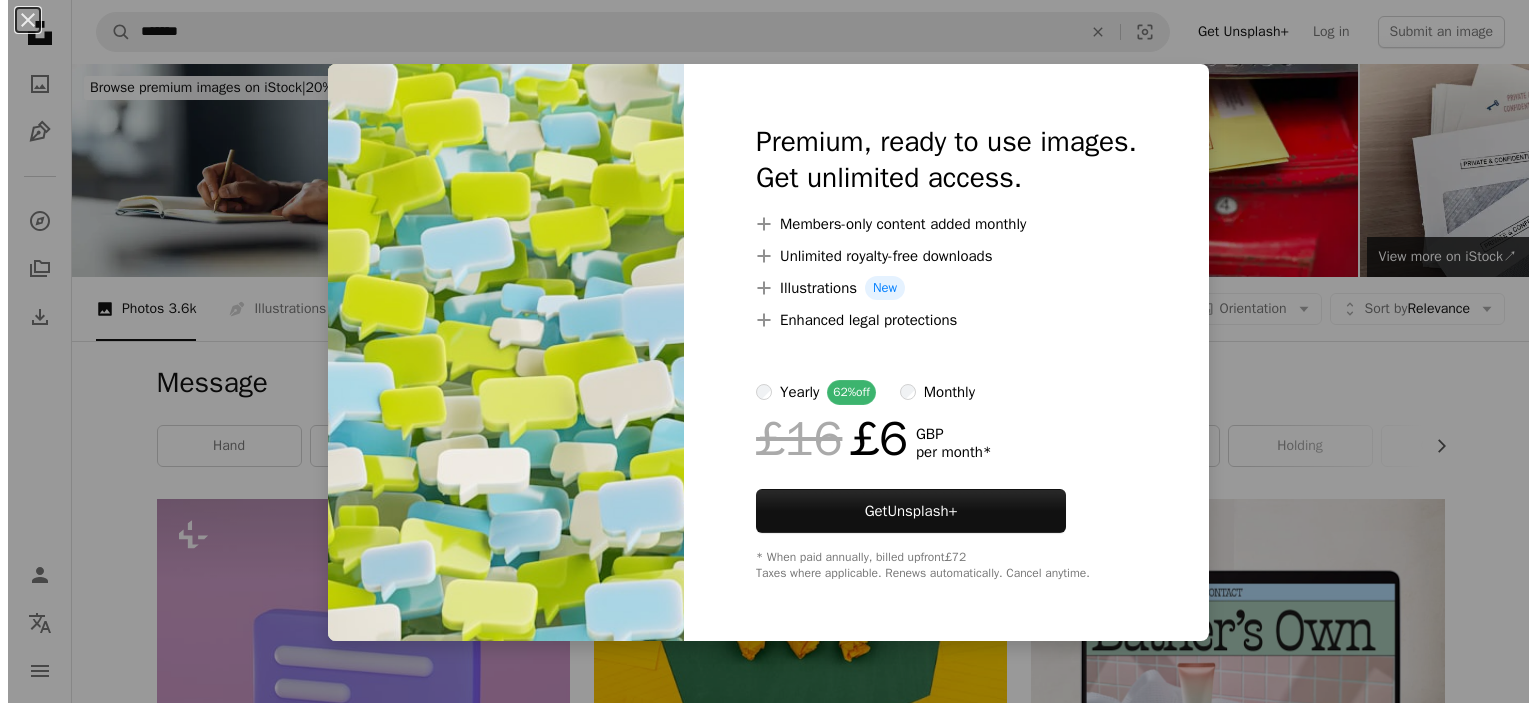 scroll, scrollTop: 1100, scrollLeft: 0, axis: vertical 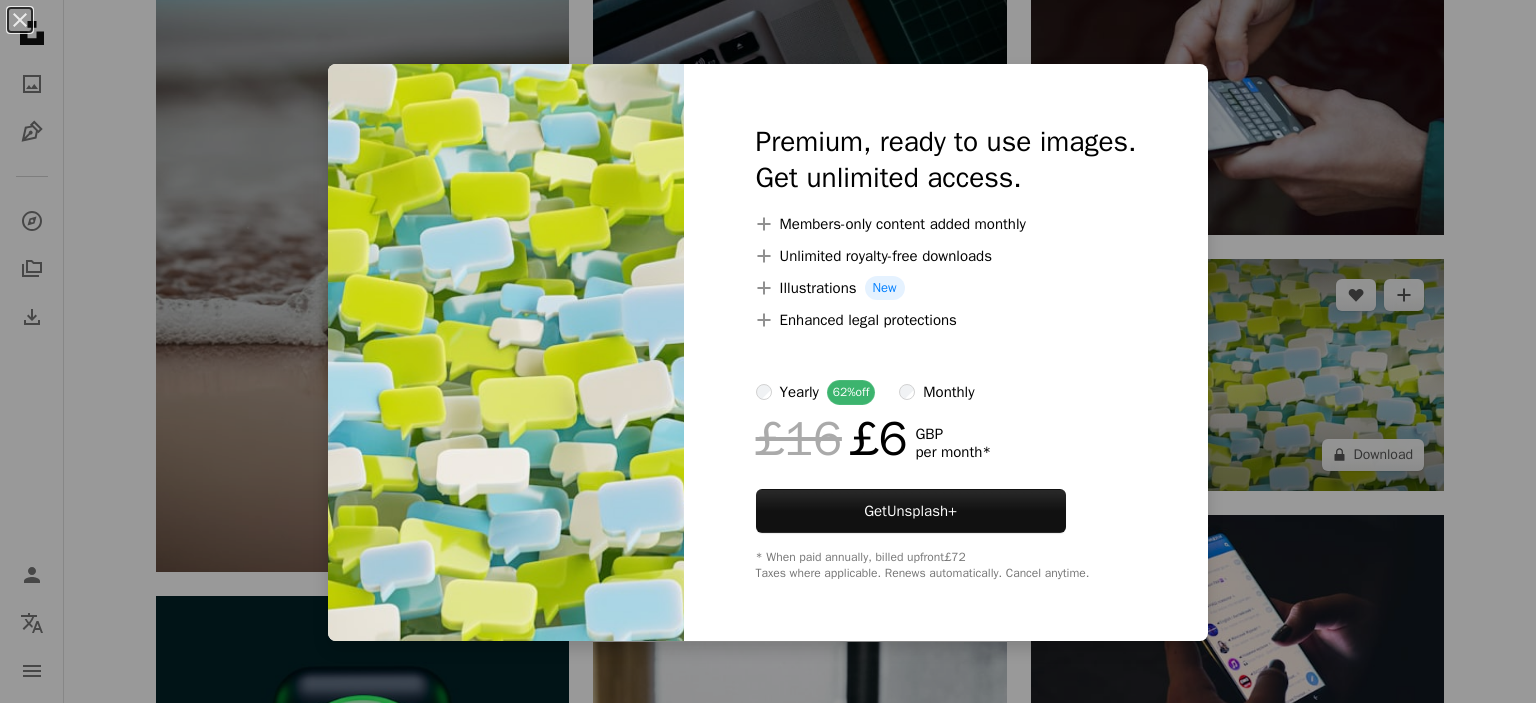 click on "An X shape Premium, ready to use images. Get unlimited access. A plus sign Members-only content added monthly A plus sign Unlimited royalty-free downloads A plus sign Illustrations  New A plus sign Enhanced legal protections yearly 62%  off monthly £16   £6 GBP per month * Get  Unsplash+ * When paid annually, billed upfront  £72 Taxes where applicable. Renews automatically. Cancel anytime." at bounding box center (768, 351) 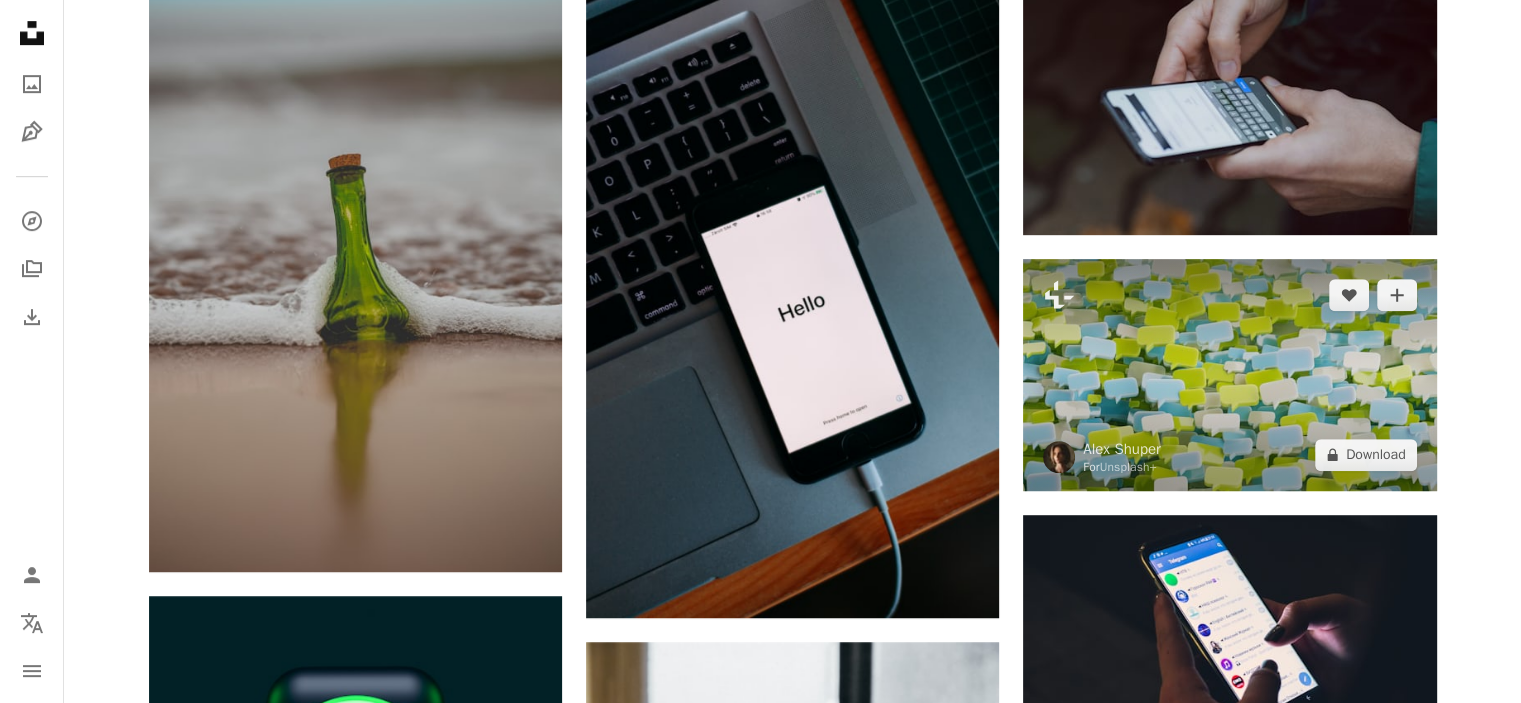 click at bounding box center [1229, 375] 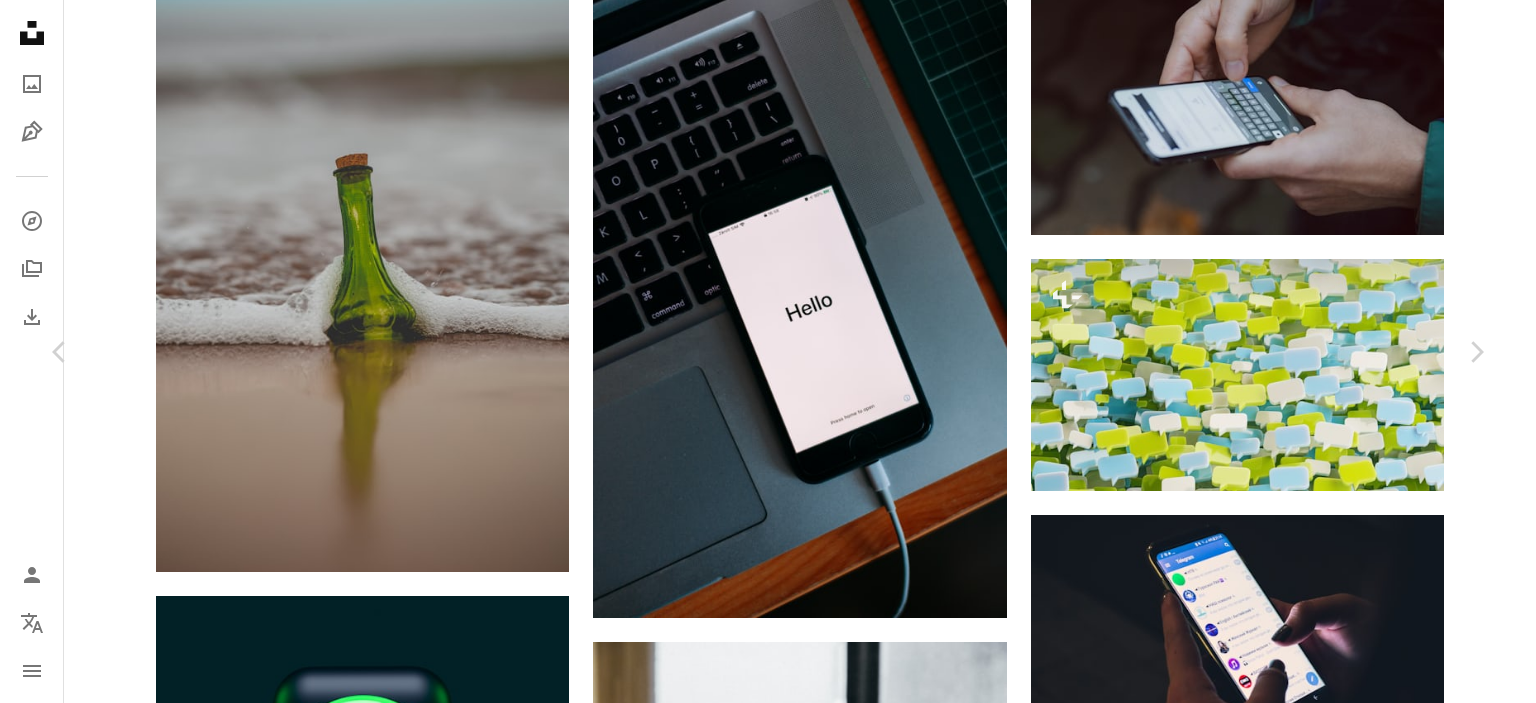 scroll, scrollTop: 100, scrollLeft: 0, axis: vertical 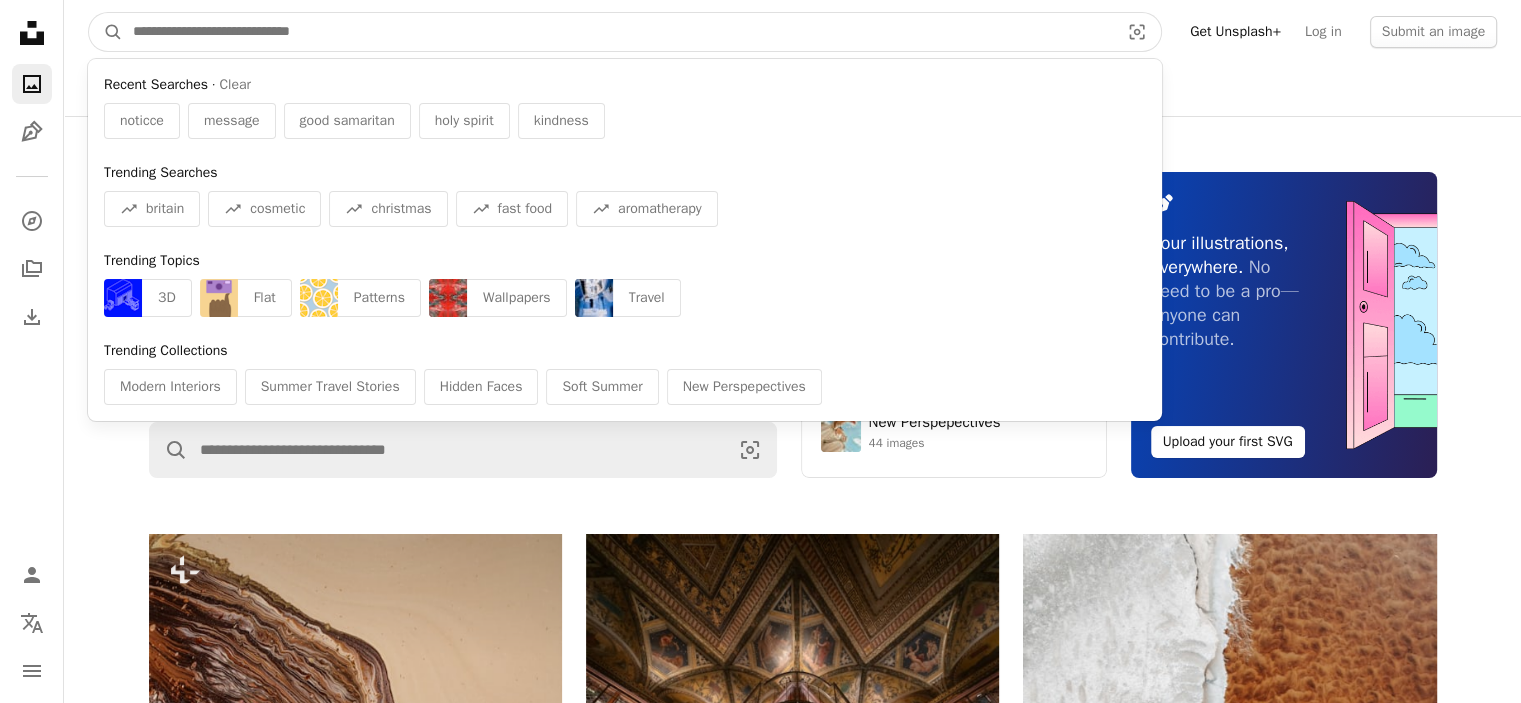 click at bounding box center (618, 32) 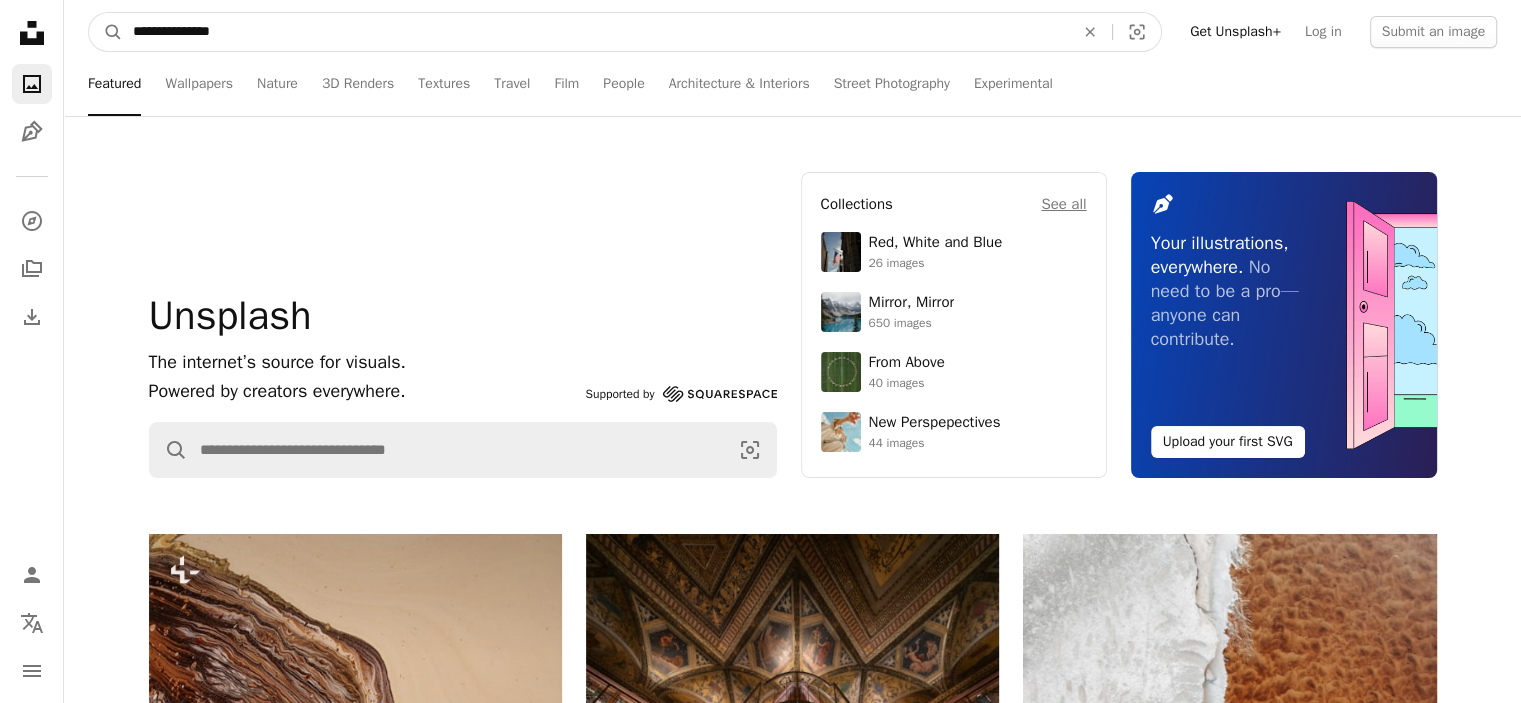type on "**********" 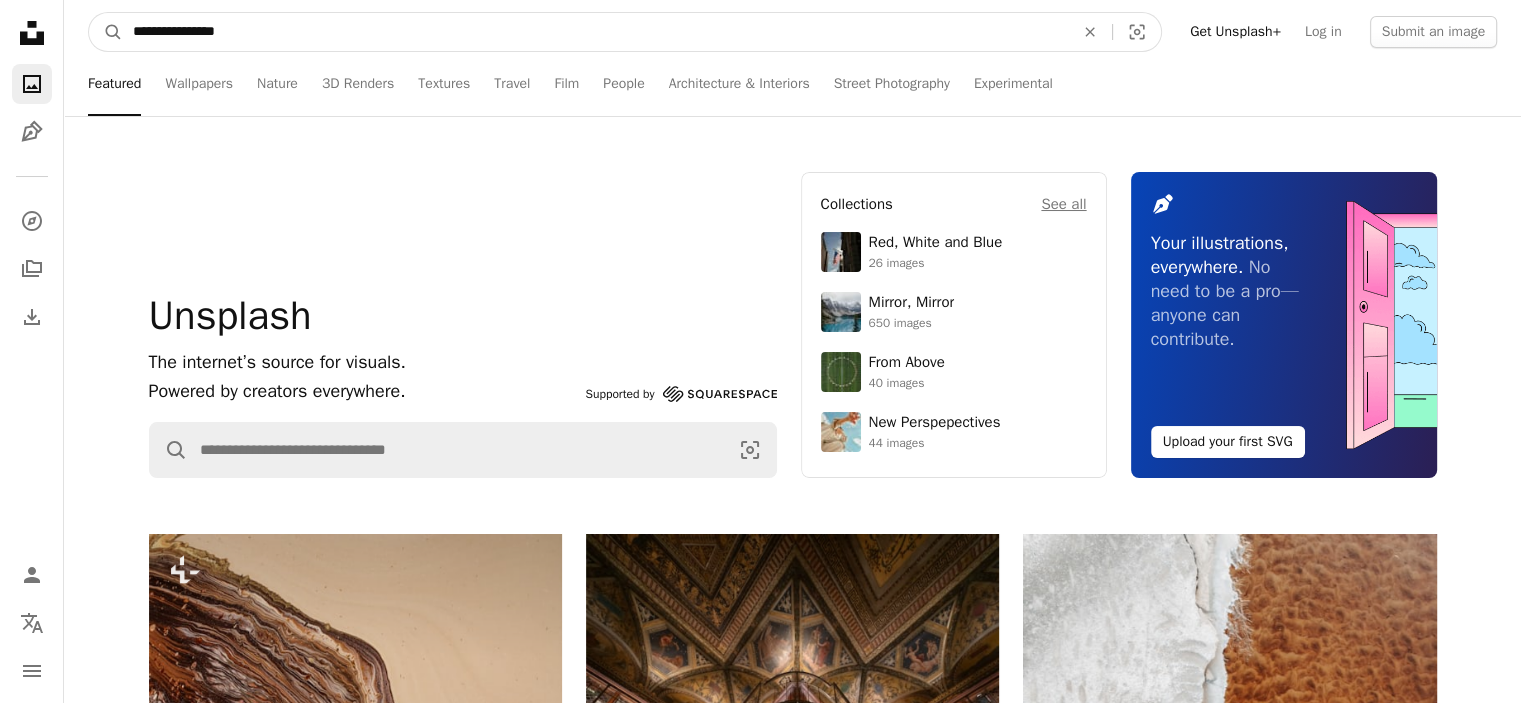 click on "A magnifying glass" at bounding box center [106, 32] 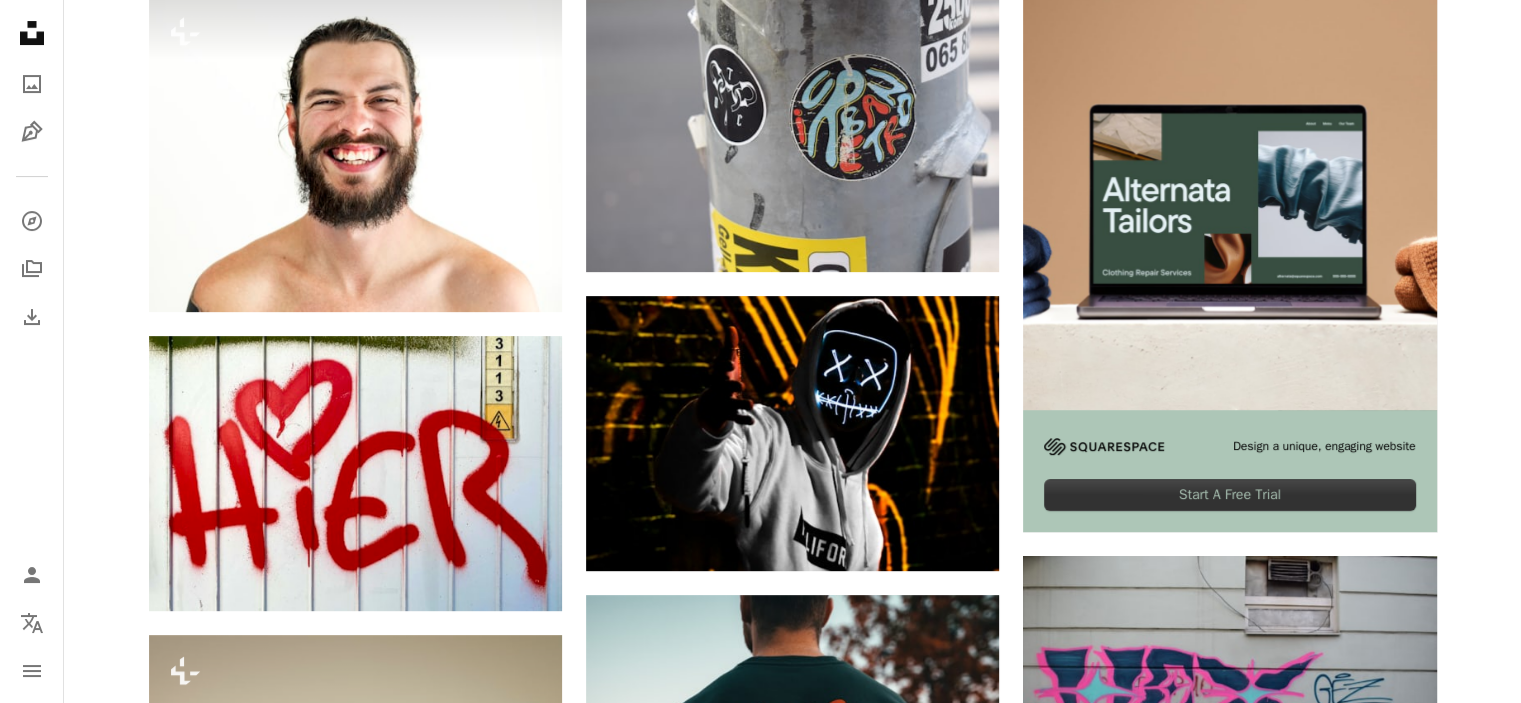 scroll, scrollTop: 200, scrollLeft: 0, axis: vertical 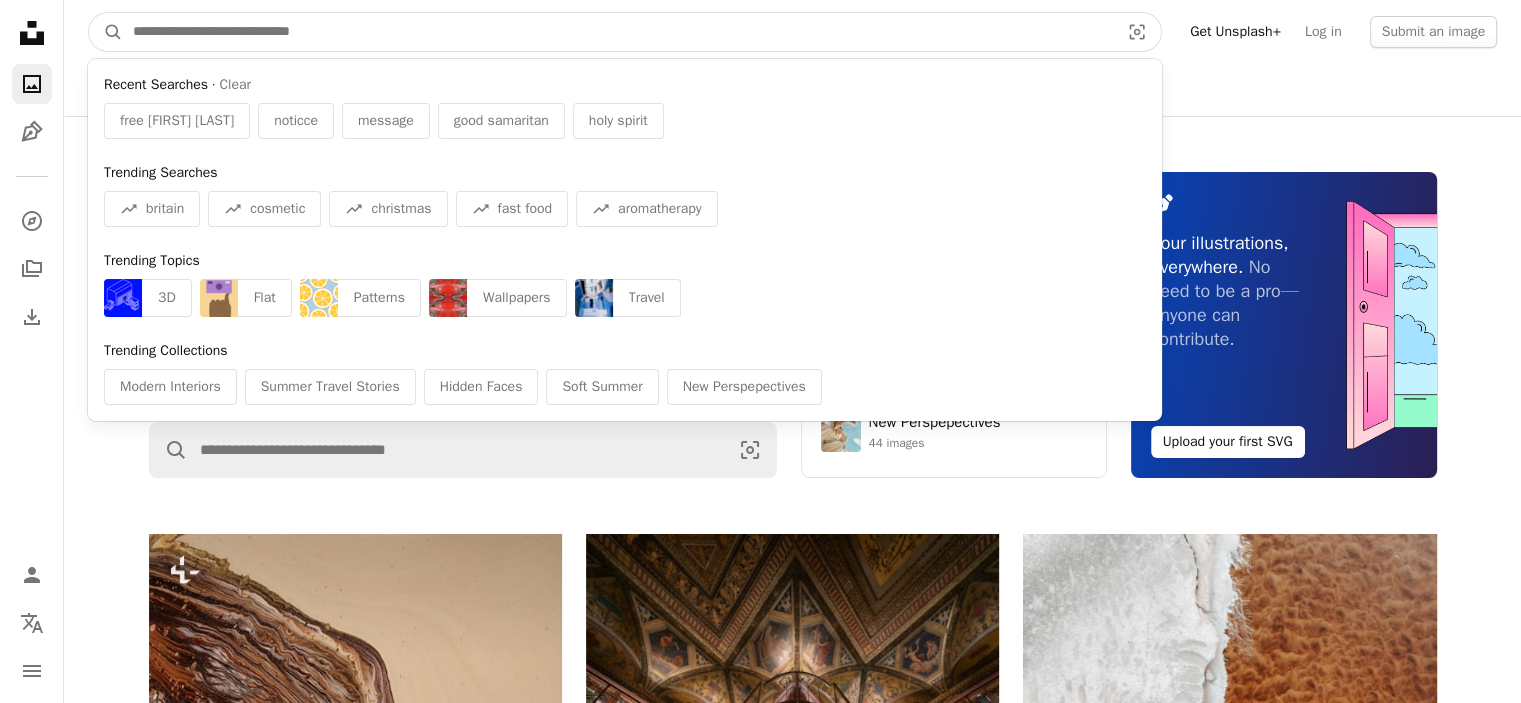 click at bounding box center (618, 32) 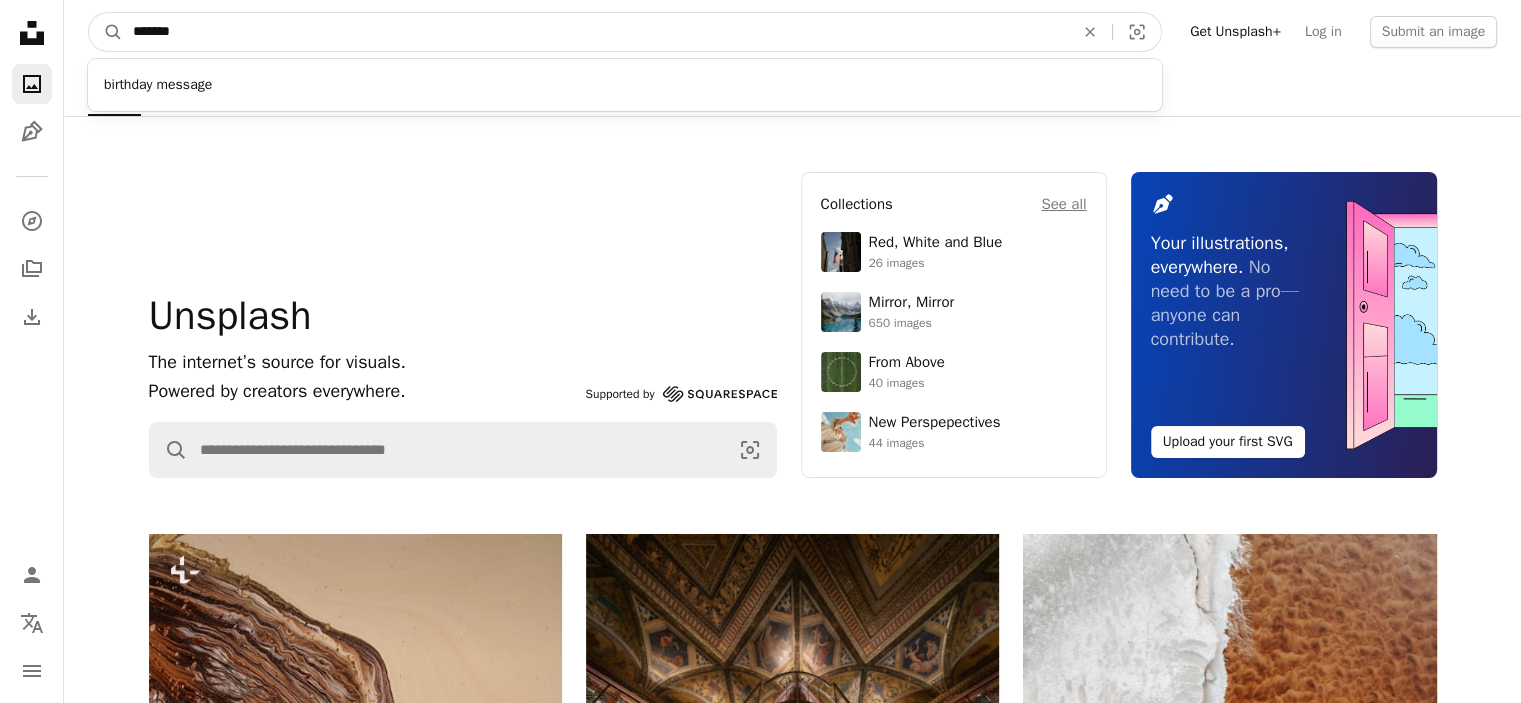 type on "*******" 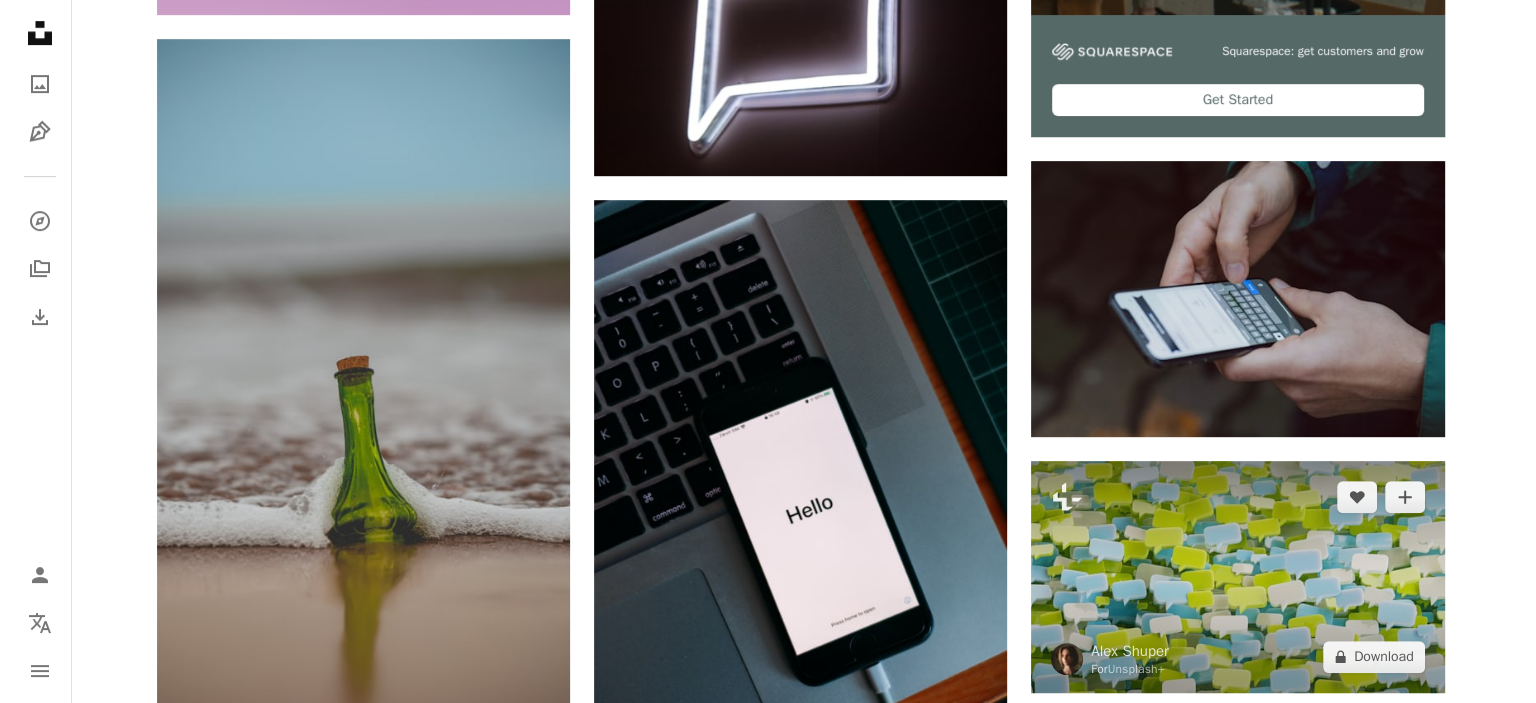 scroll, scrollTop: 900, scrollLeft: 0, axis: vertical 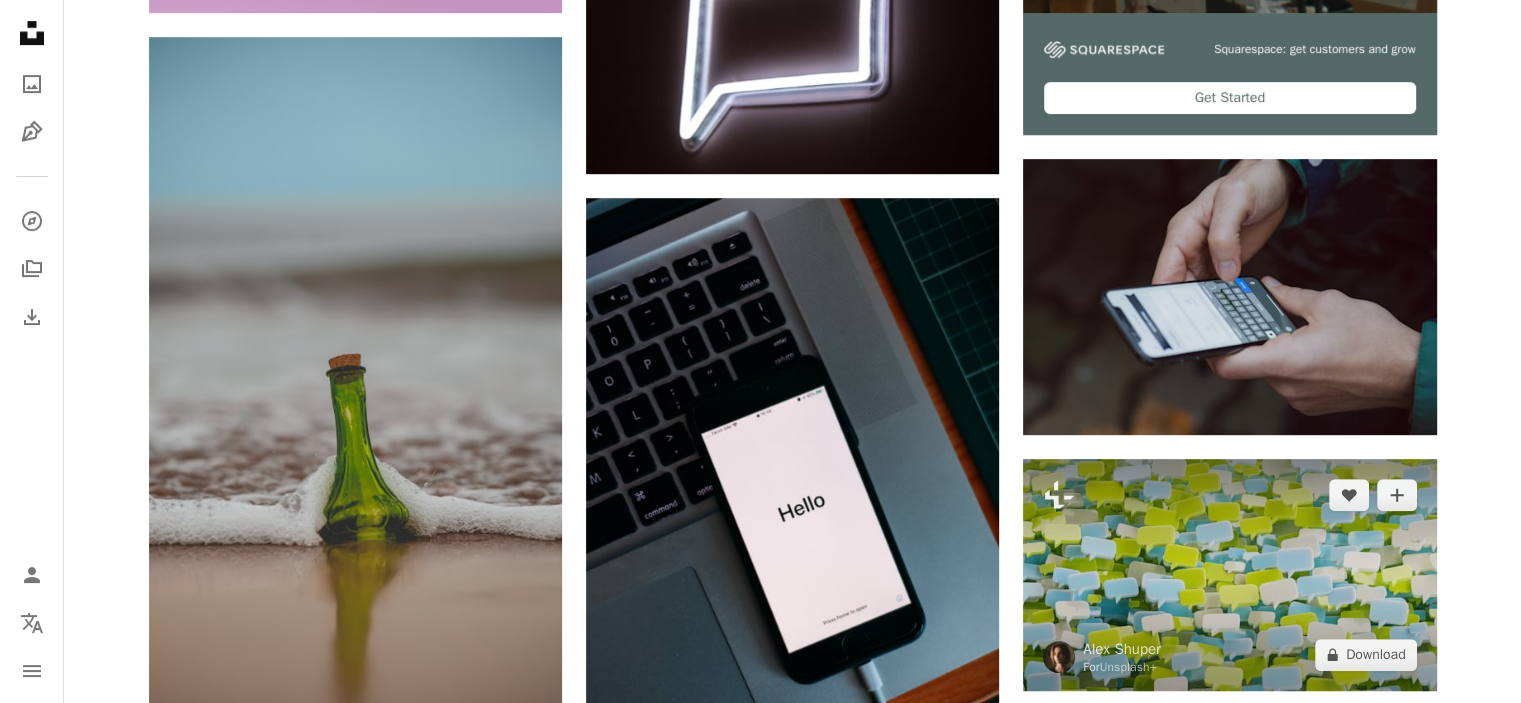 click at bounding box center [1229, 575] 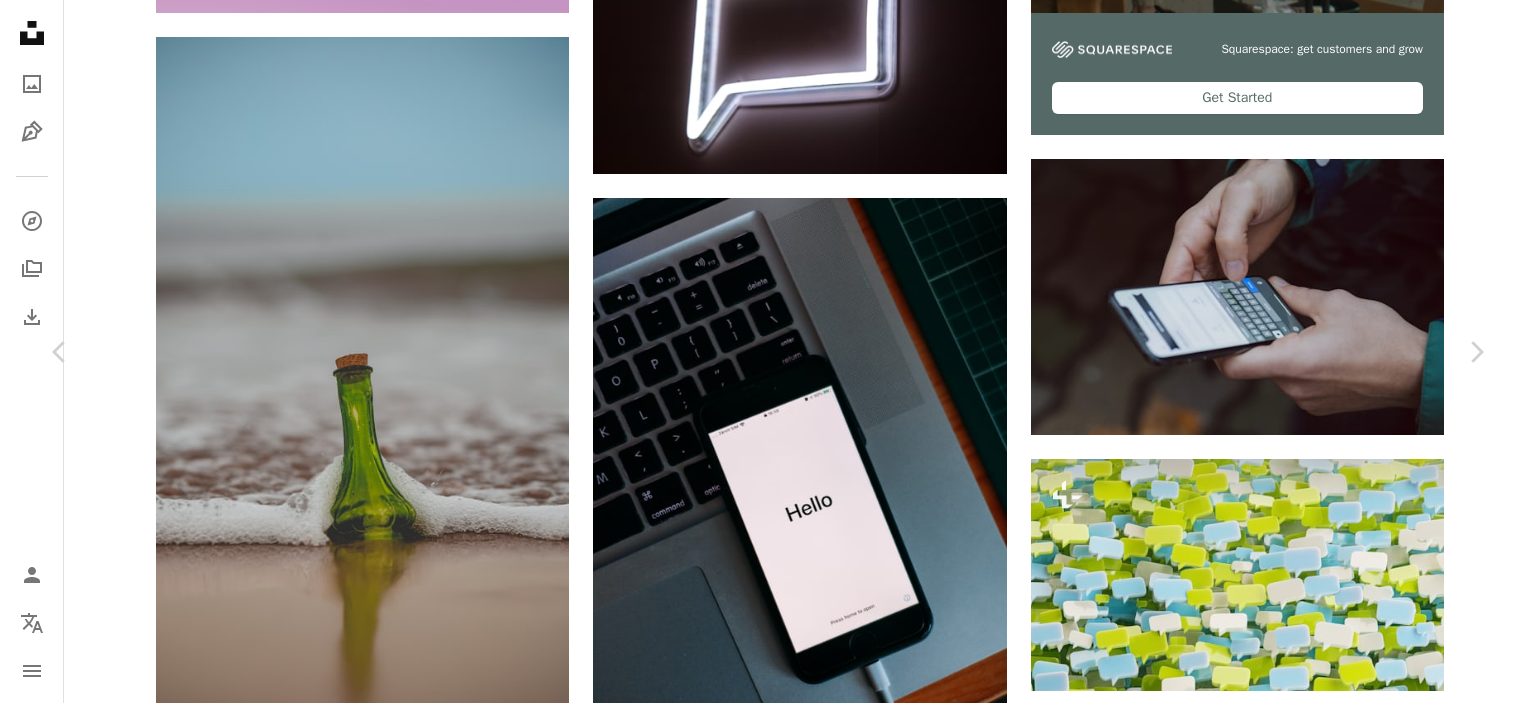 scroll, scrollTop: 300, scrollLeft: 0, axis: vertical 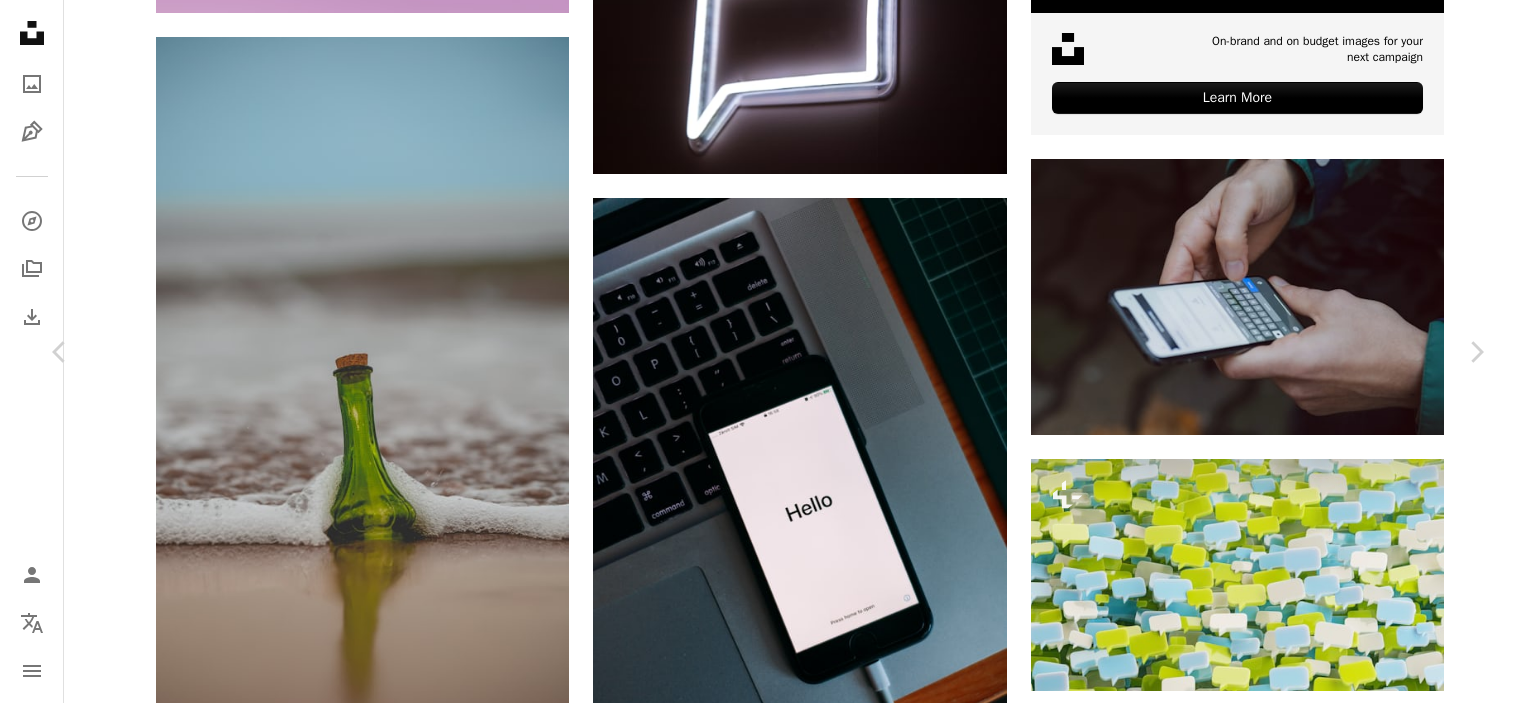 click on "A lock Download" at bounding box center [1325, 3756] 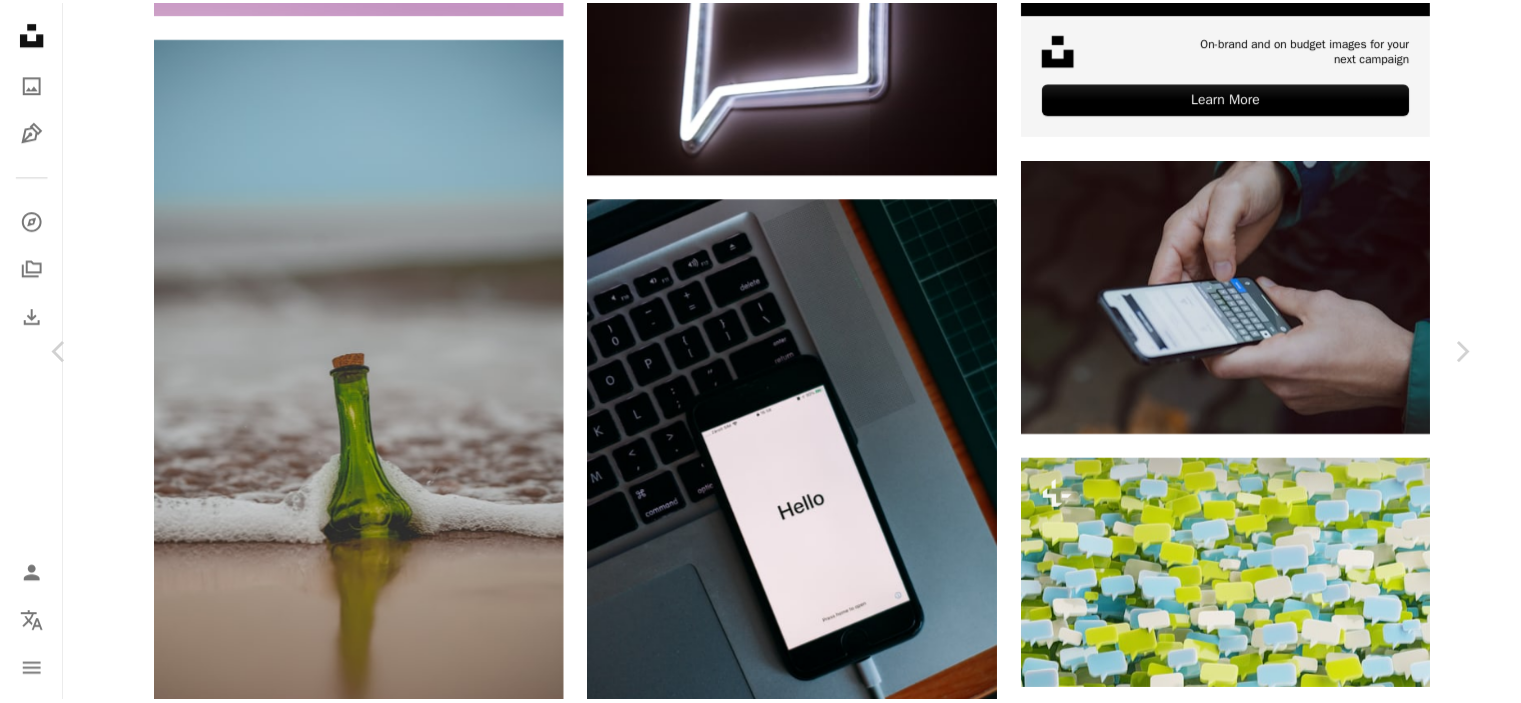 scroll, scrollTop: 0, scrollLeft: 0, axis: both 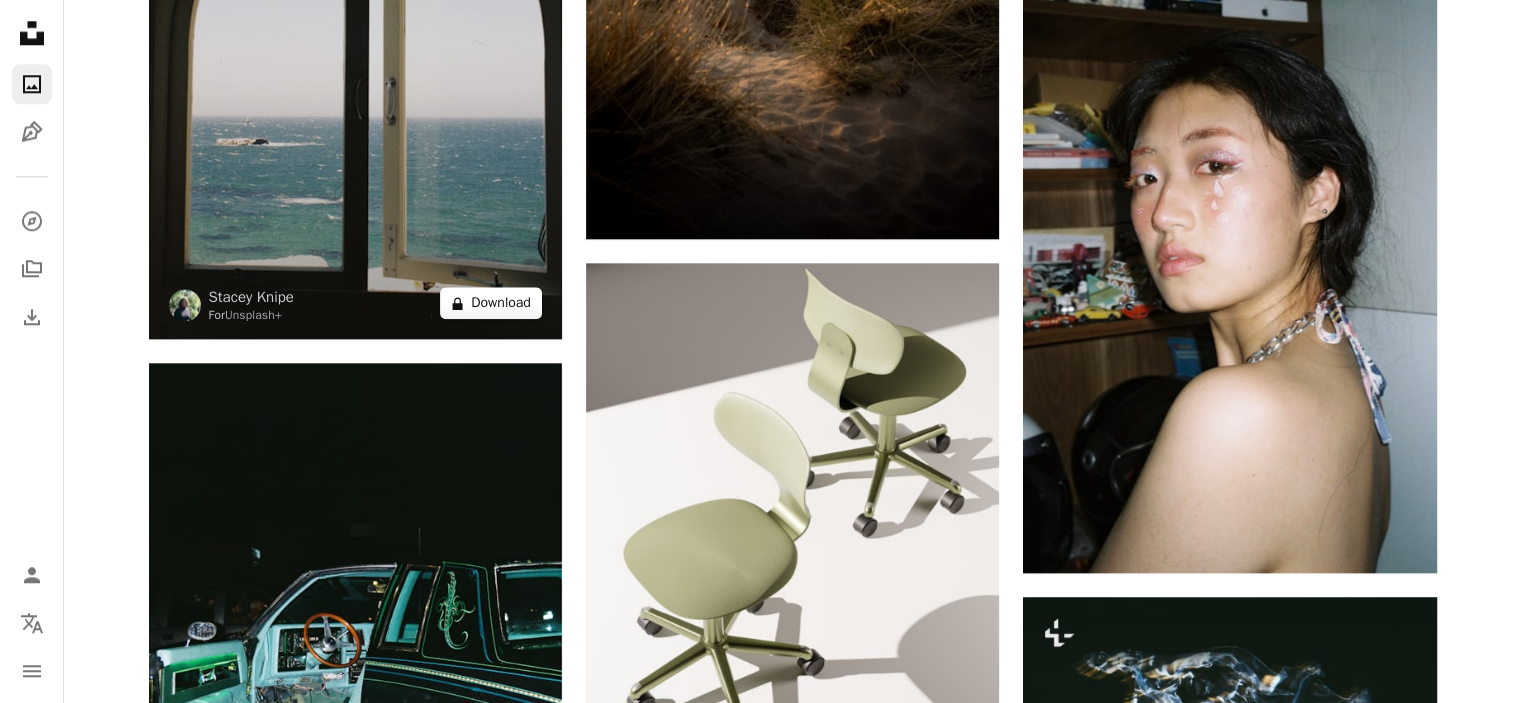 click on "A lock Download" at bounding box center [491, 303] 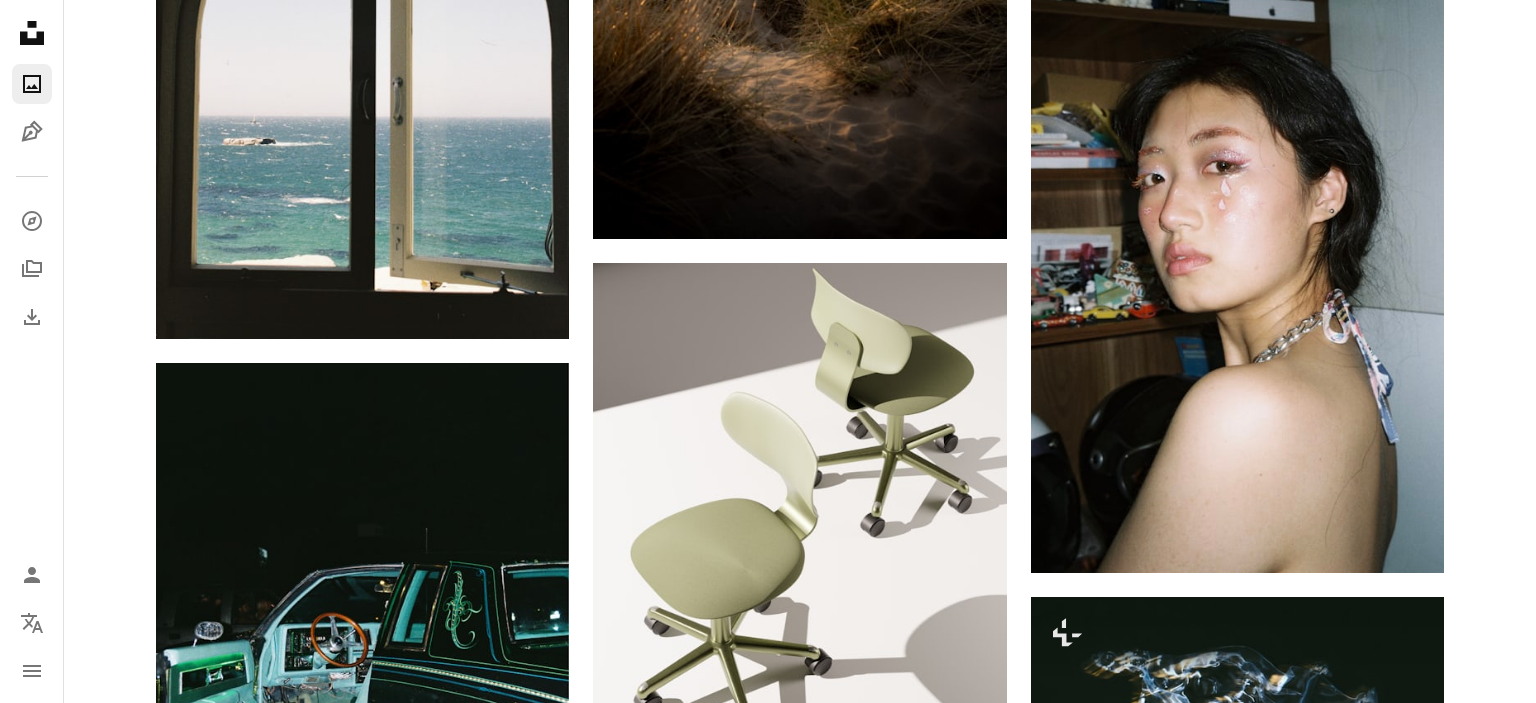 click on "An X shape Premium, ready to use images. Get unlimited access. A plus sign Members-only content added monthly A plus sign Unlimited royalty-free downloads A plus sign Illustrations  New A plus sign Enhanced legal protections yearly 62%  off monthly £16   £6 GBP per month * Get  Unsplash+ * When paid annually, billed upfront  £72 Taxes where applicable. Renews automatically. Cancel anytime." at bounding box center (768, 3442) 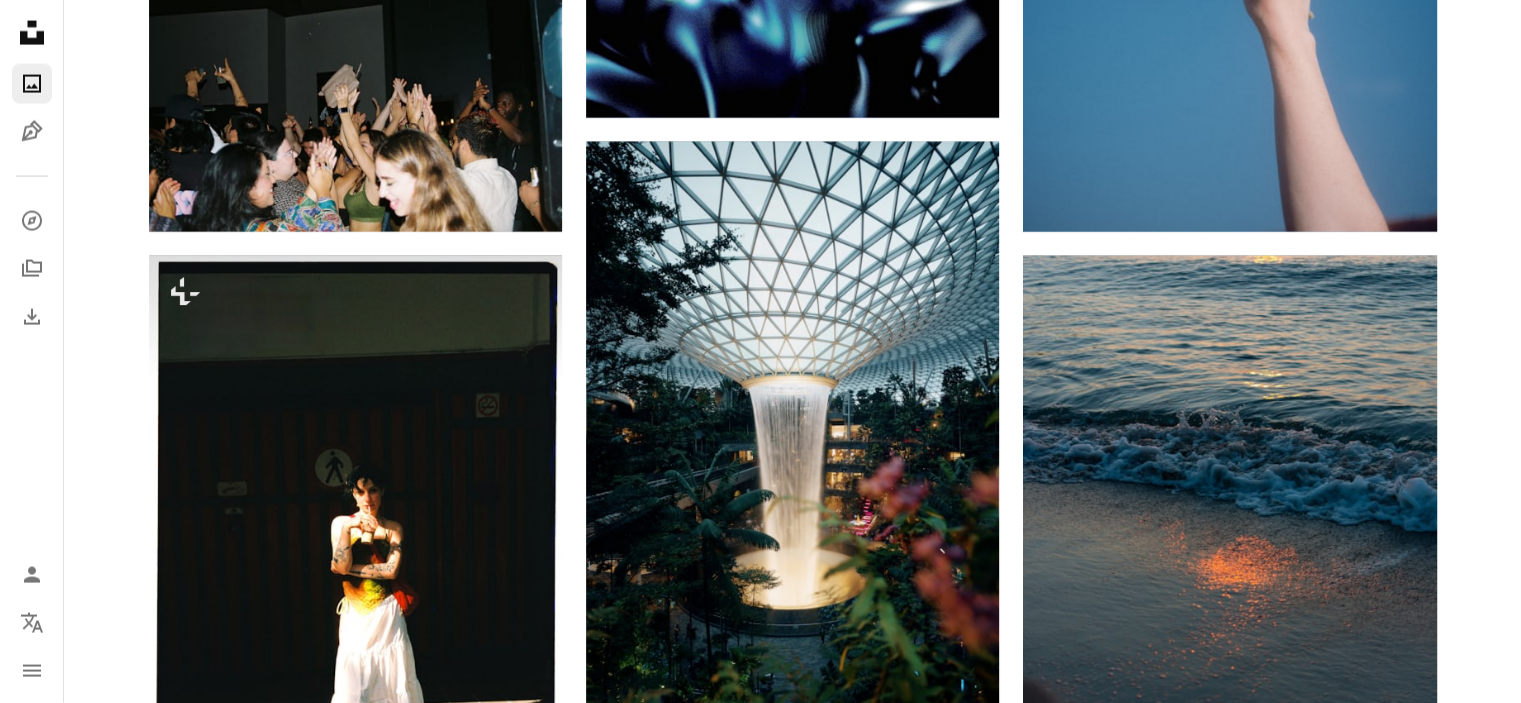 scroll, scrollTop: 4300, scrollLeft: 0, axis: vertical 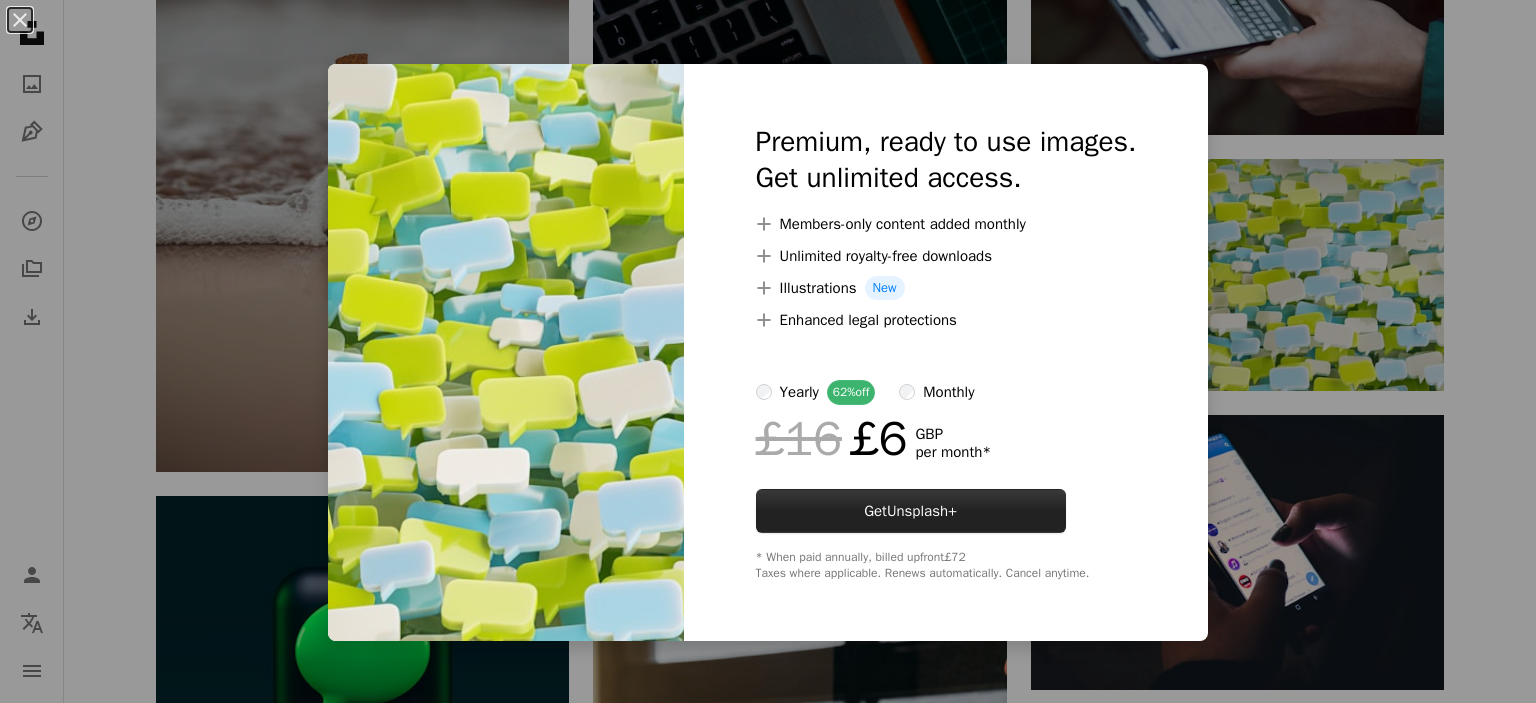 click on "Unsplash+" at bounding box center [922, 511] 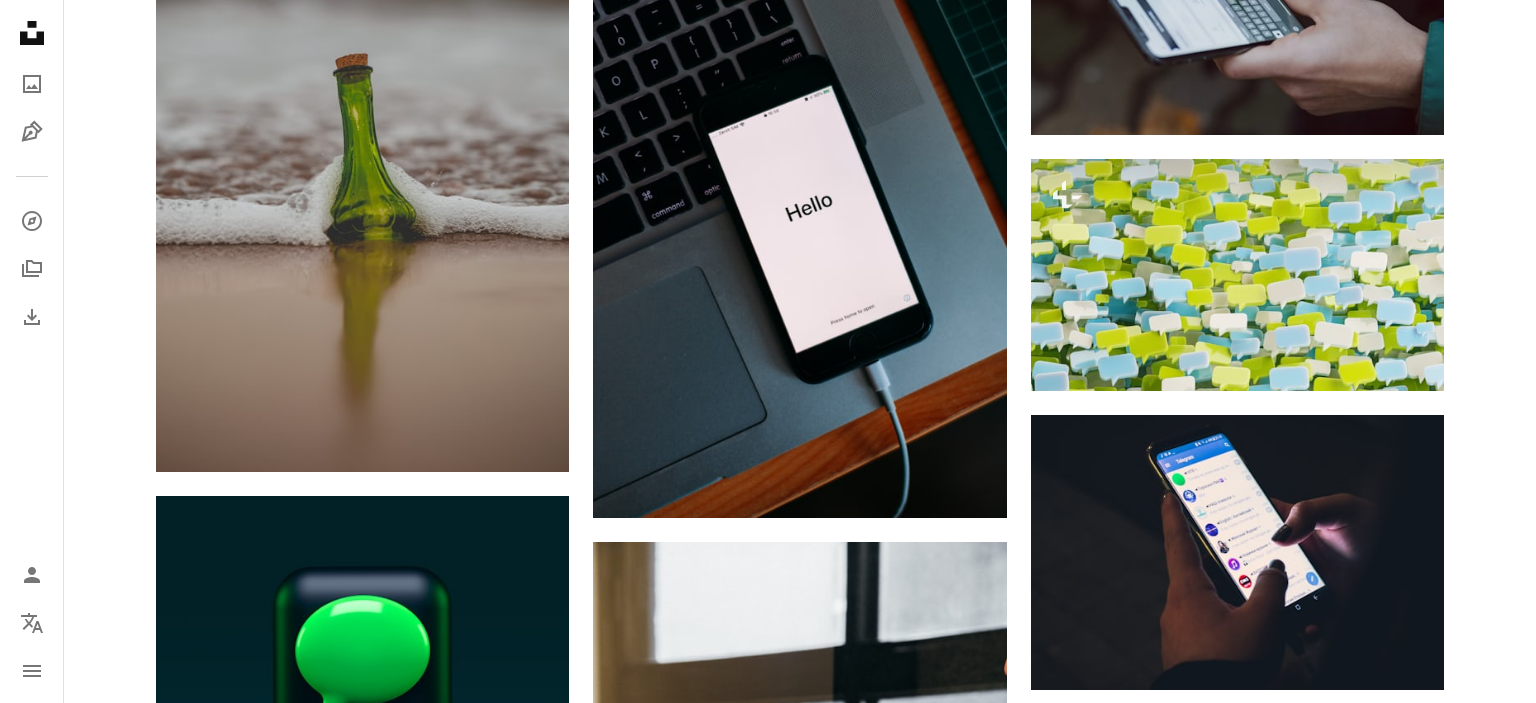 type on "**********" 